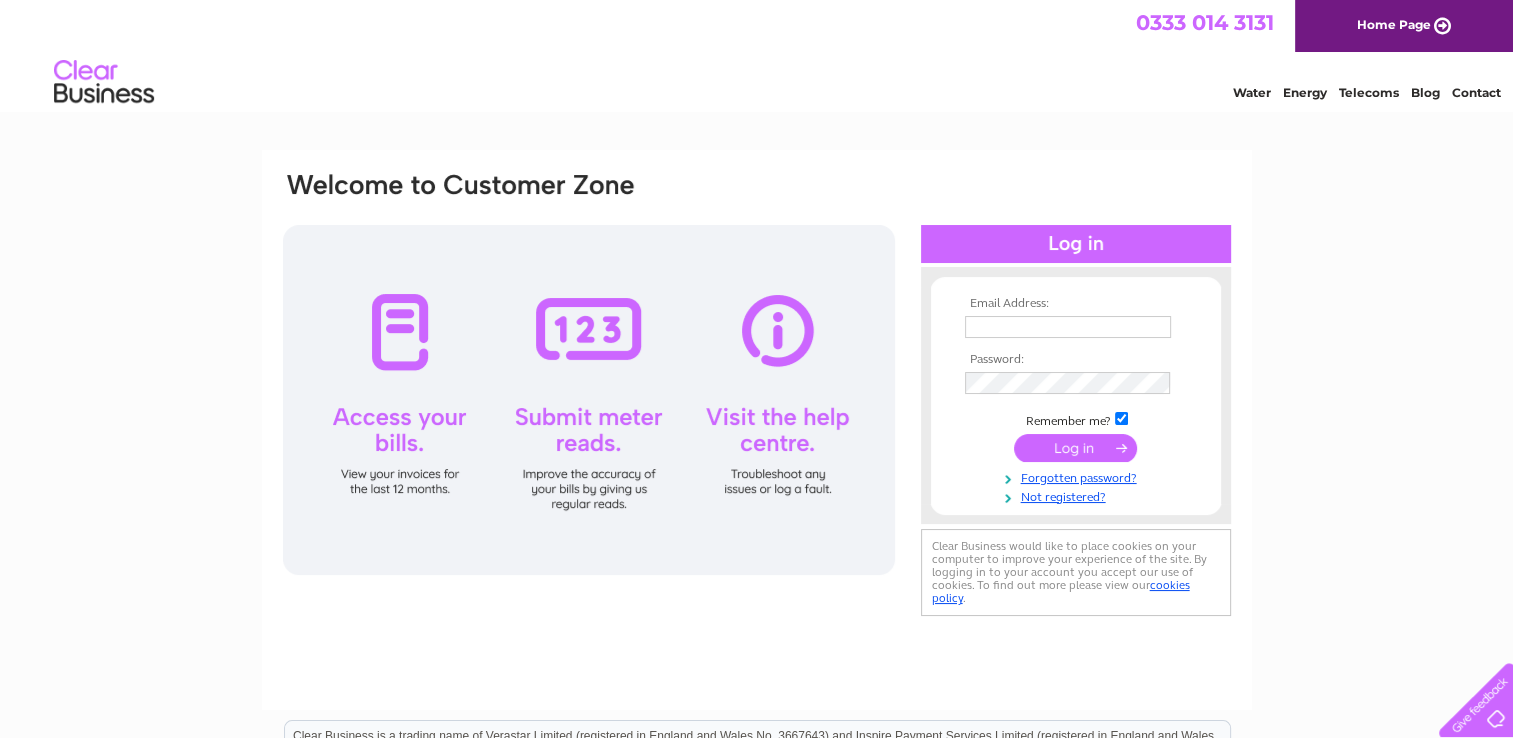 scroll, scrollTop: 0, scrollLeft: 0, axis: both 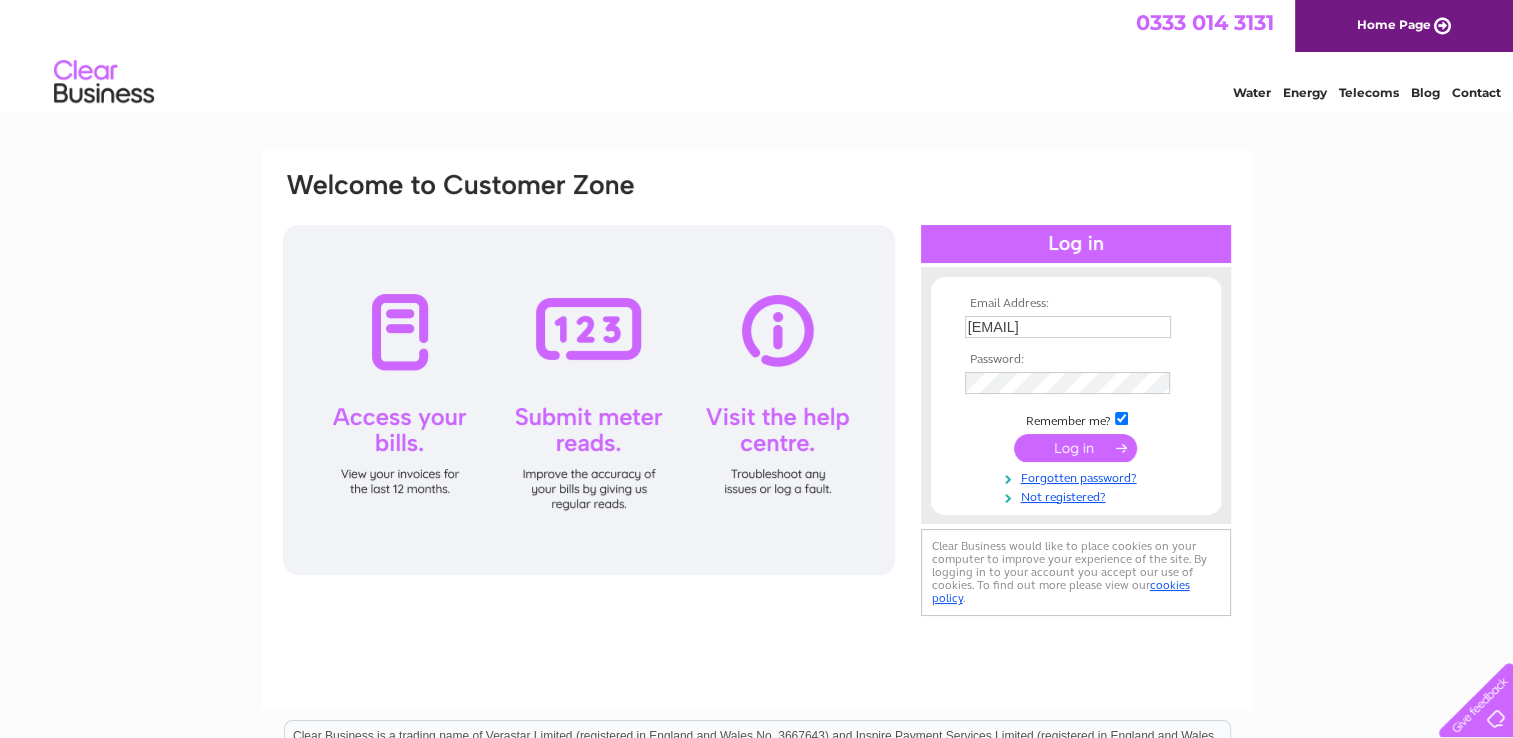 click at bounding box center (1075, 448) 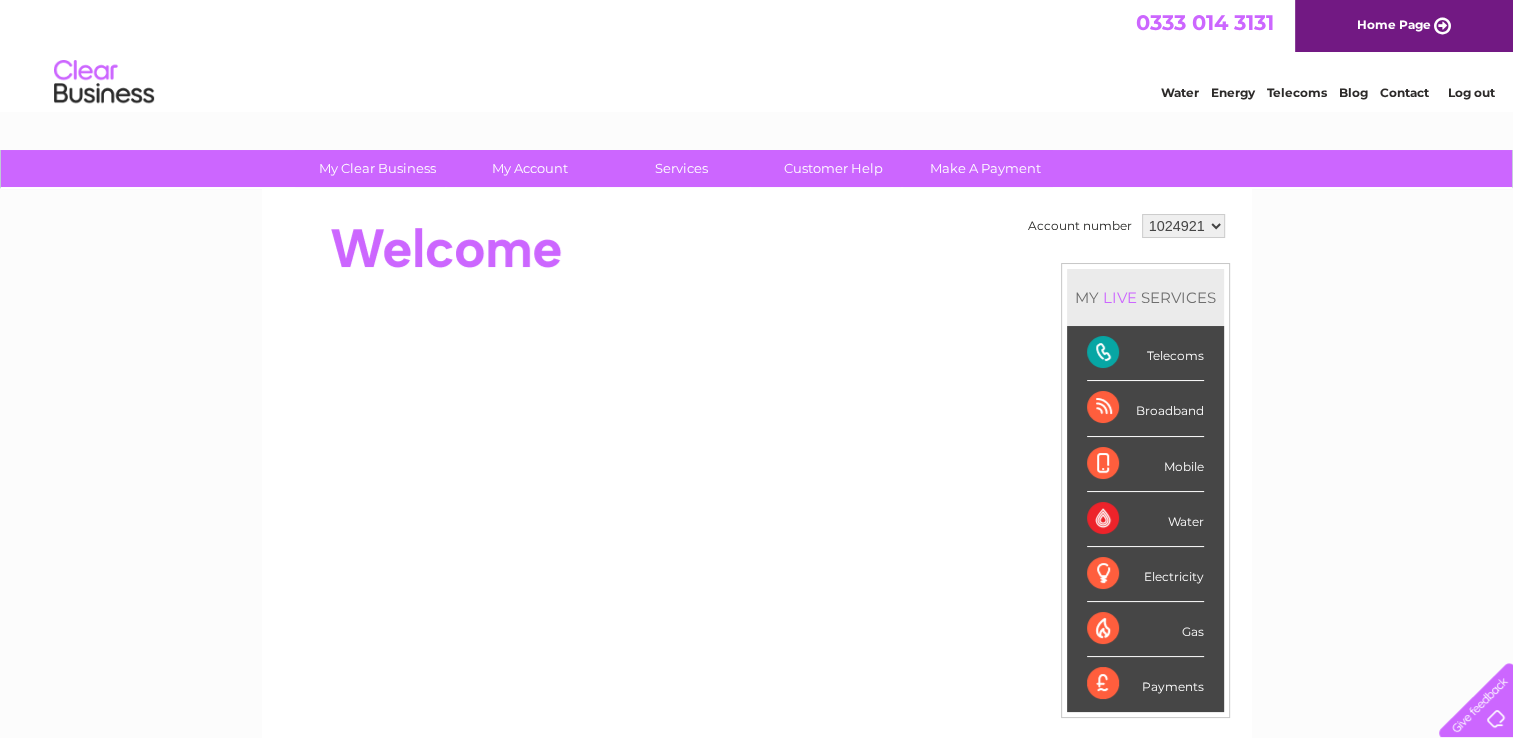 scroll, scrollTop: 0, scrollLeft: 0, axis: both 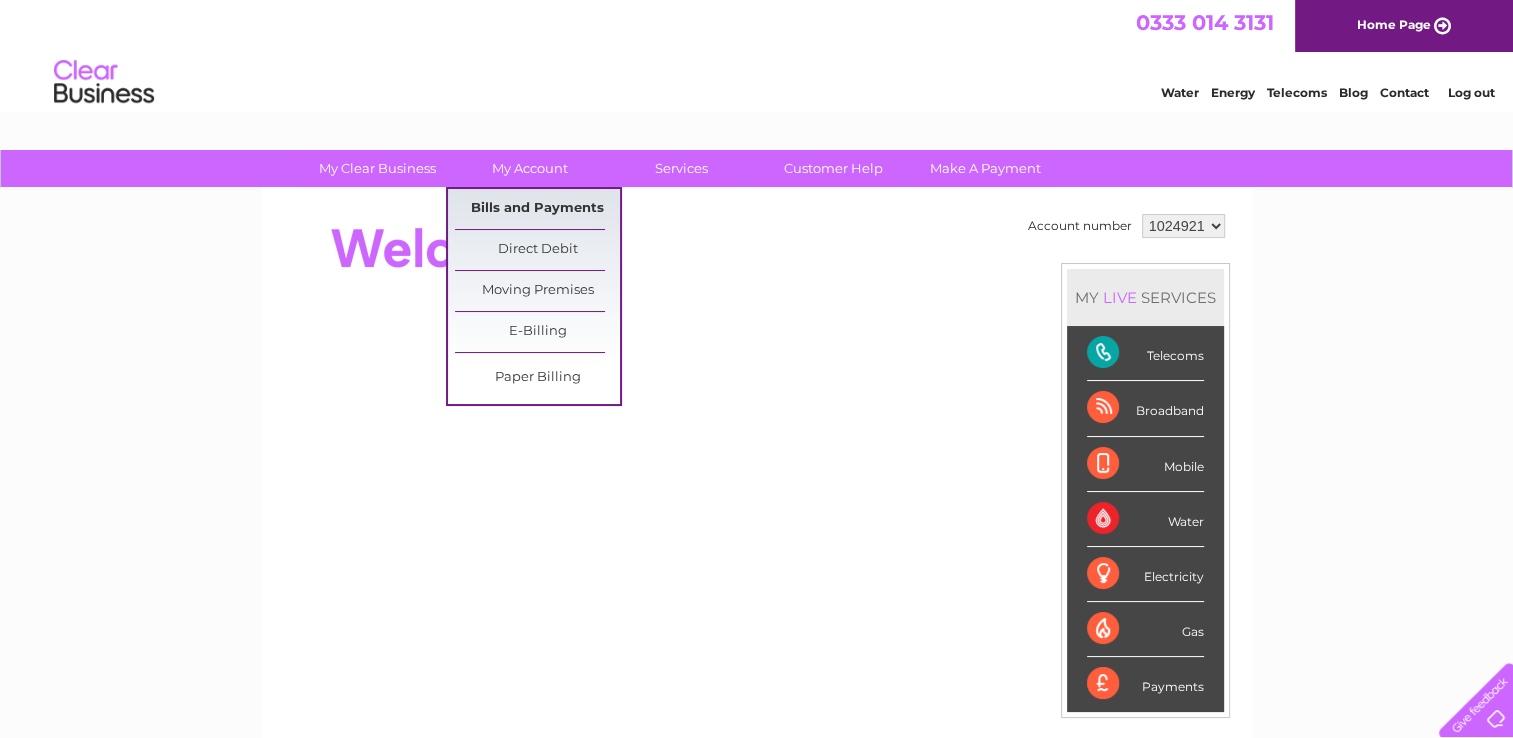 click on "Bills and Payments" at bounding box center (537, 209) 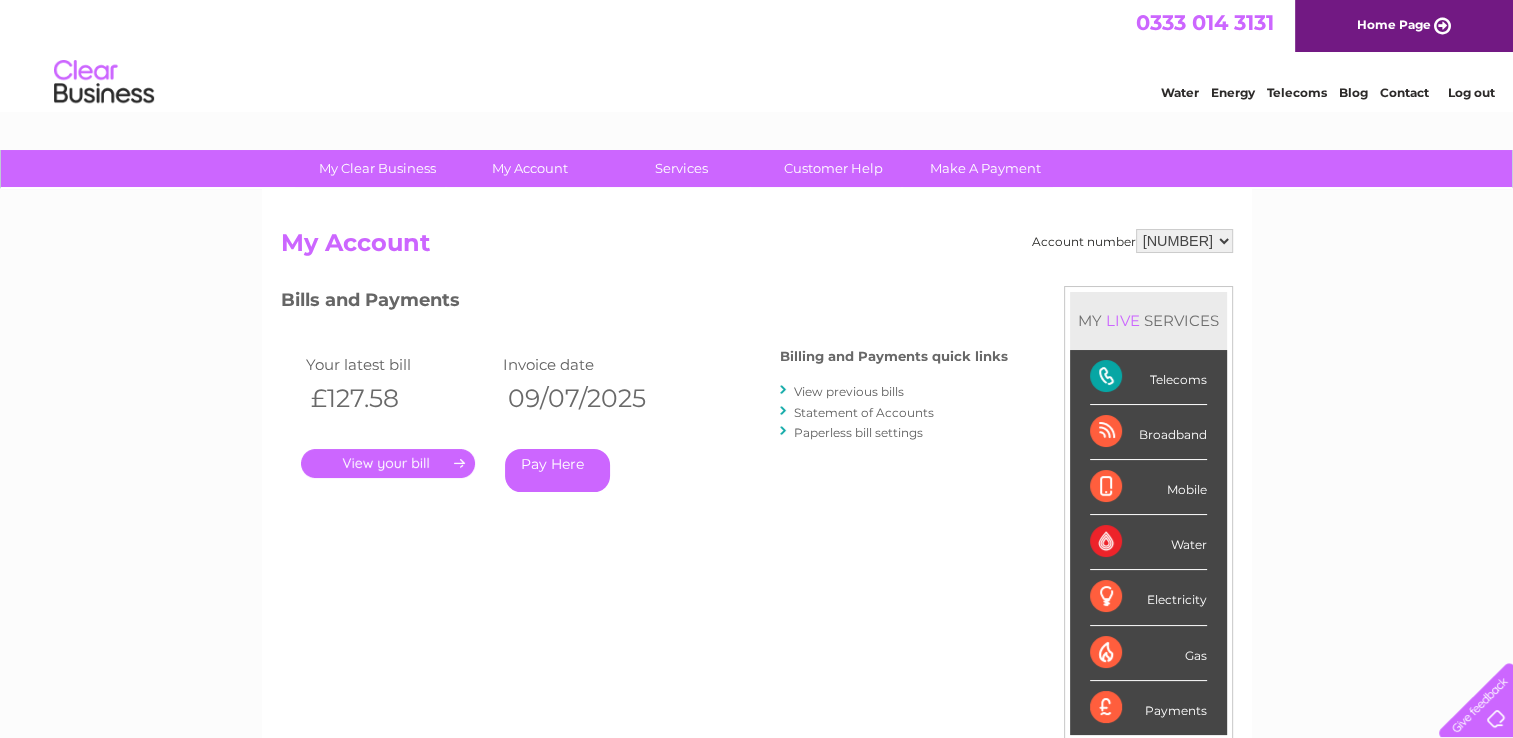 scroll, scrollTop: 0, scrollLeft: 0, axis: both 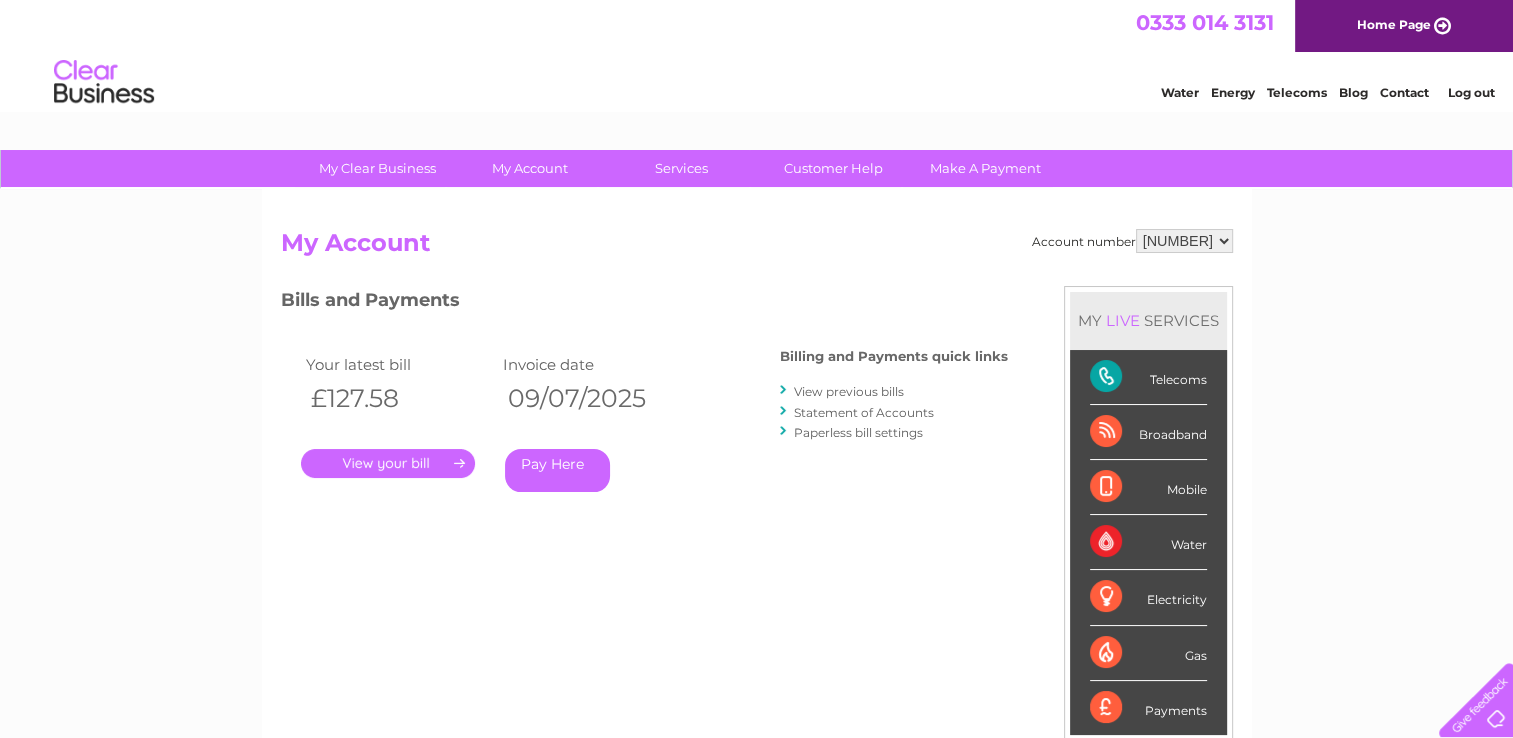 click on "View previous bills" at bounding box center (849, 391) 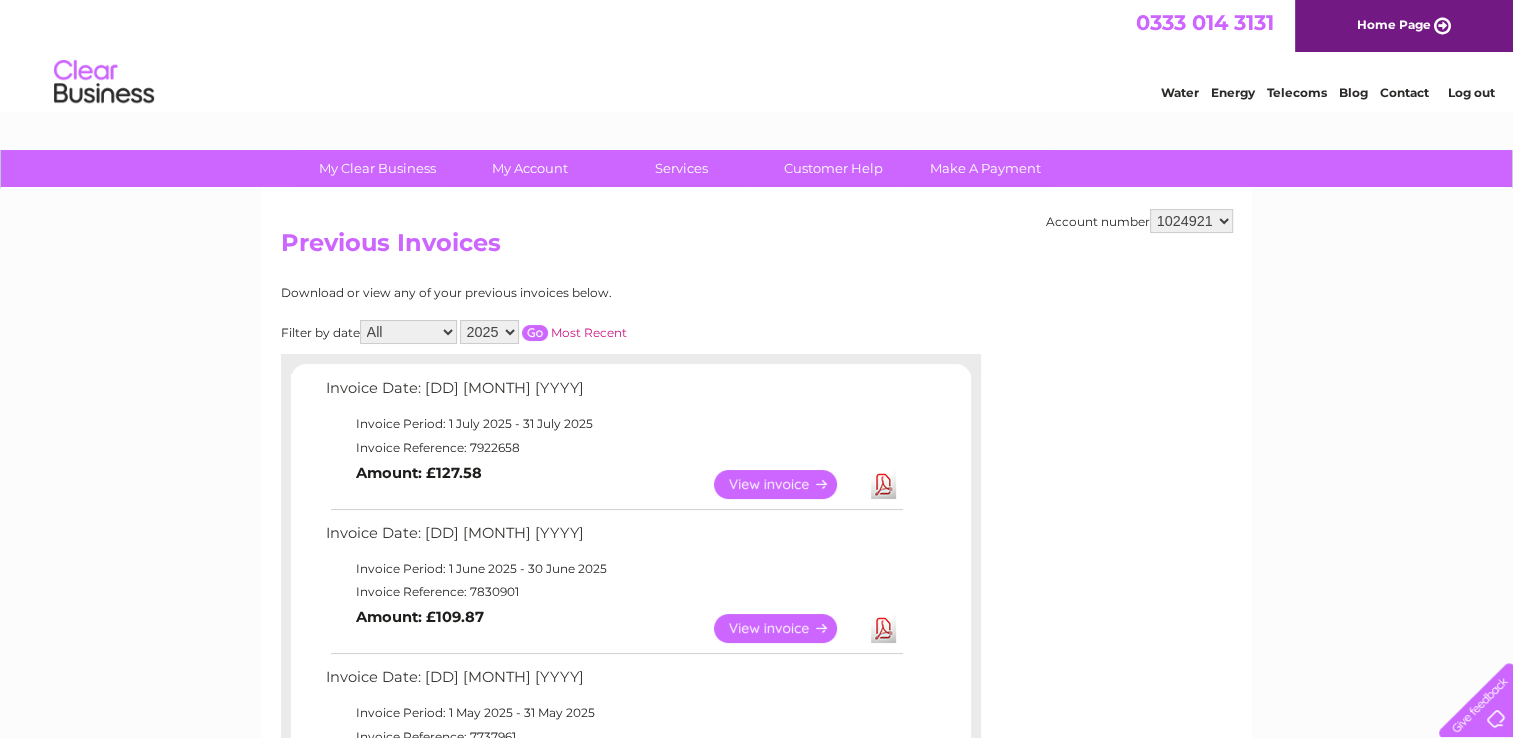 scroll, scrollTop: 0, scrollLeft: 0, axis: both 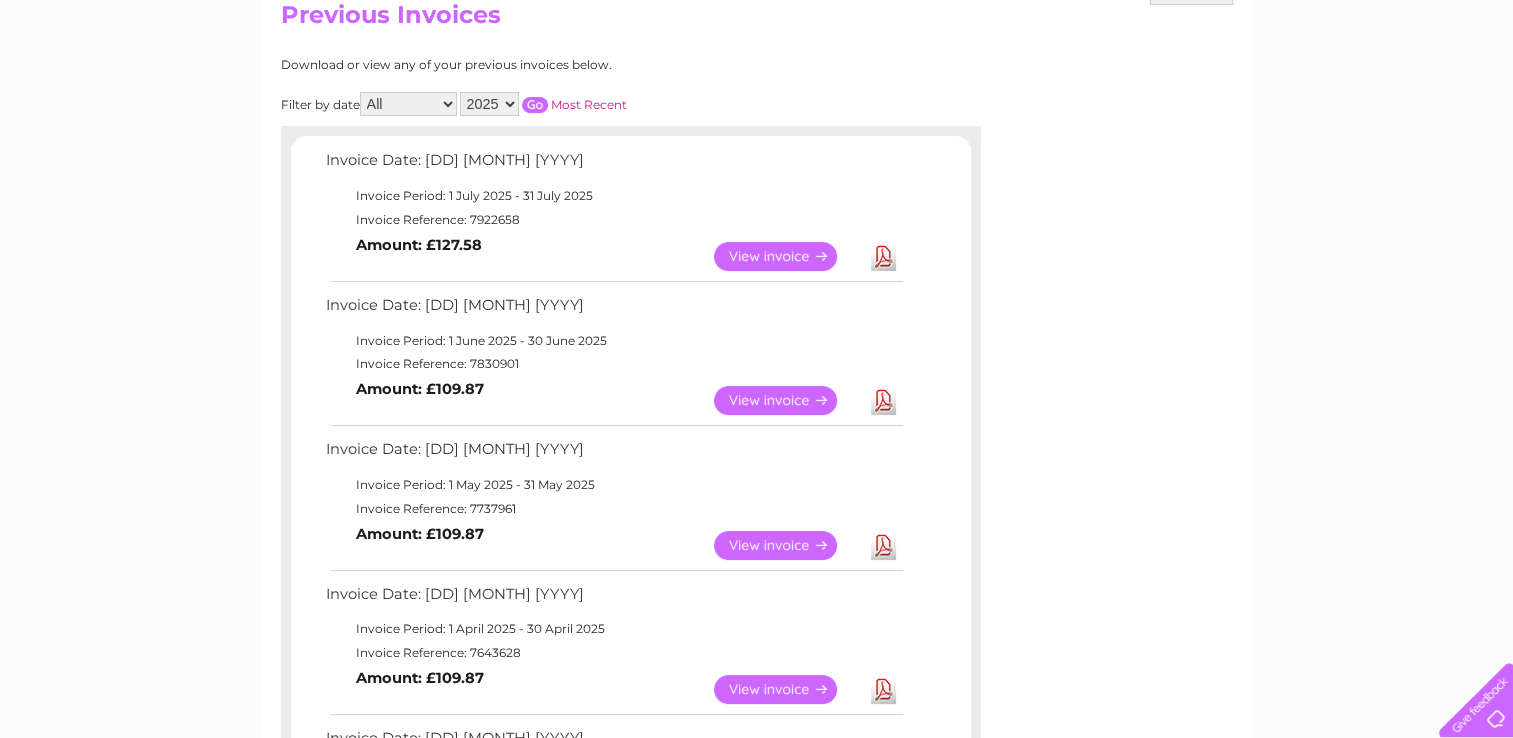 click on "View" at bounding box center (787, 400) 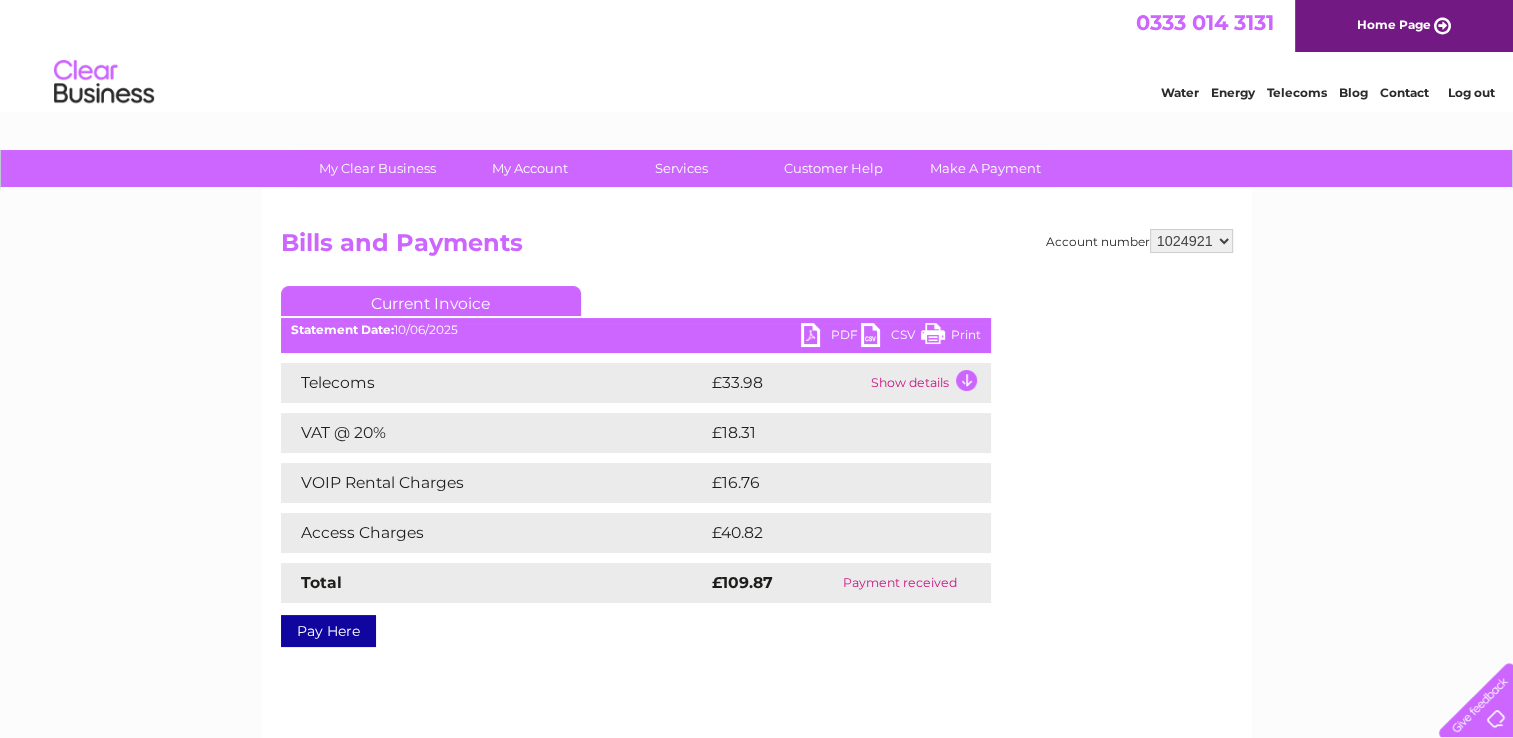 scroll, scrollTop: 0, scrollLeft: 0, axis: both 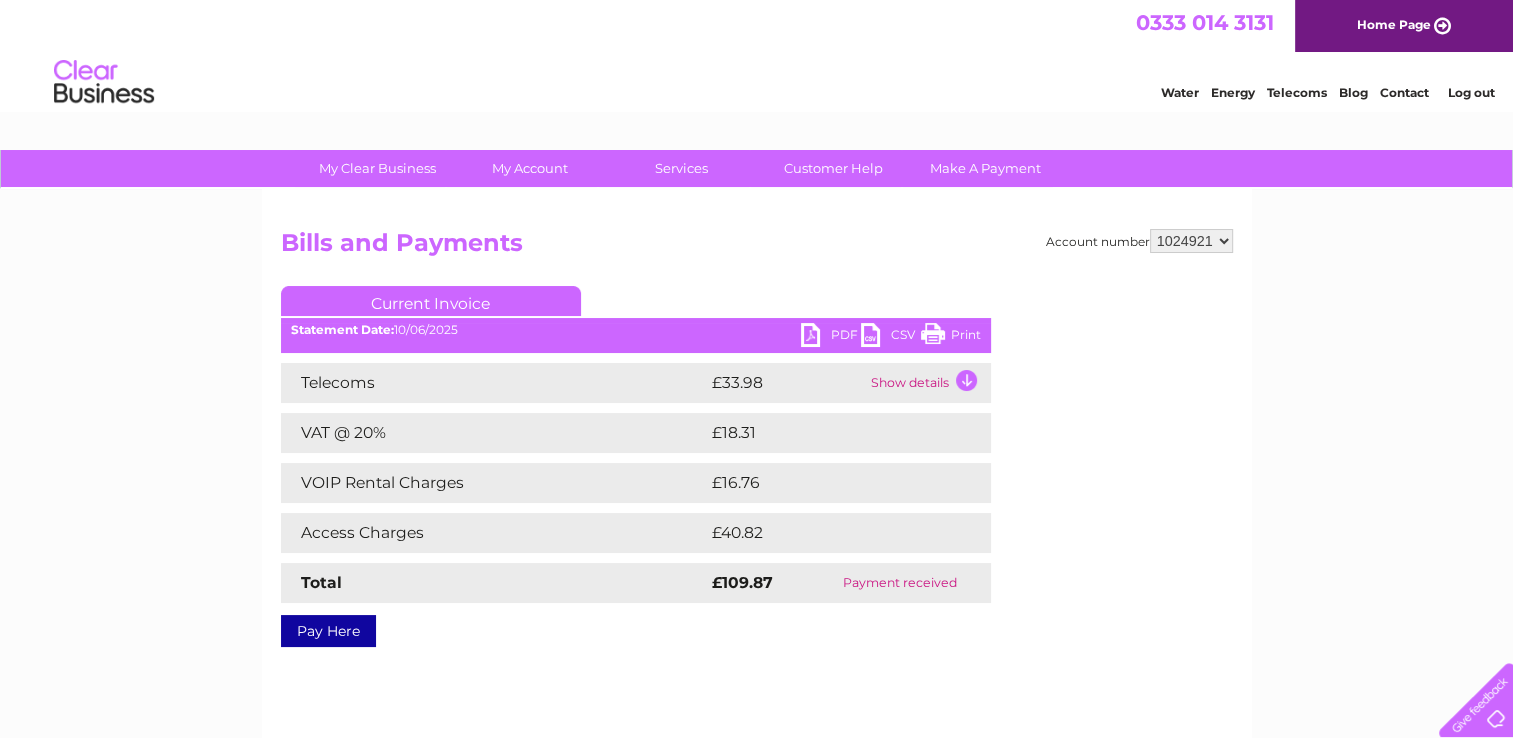 click on "PDF" at bounding box center (831, 337) 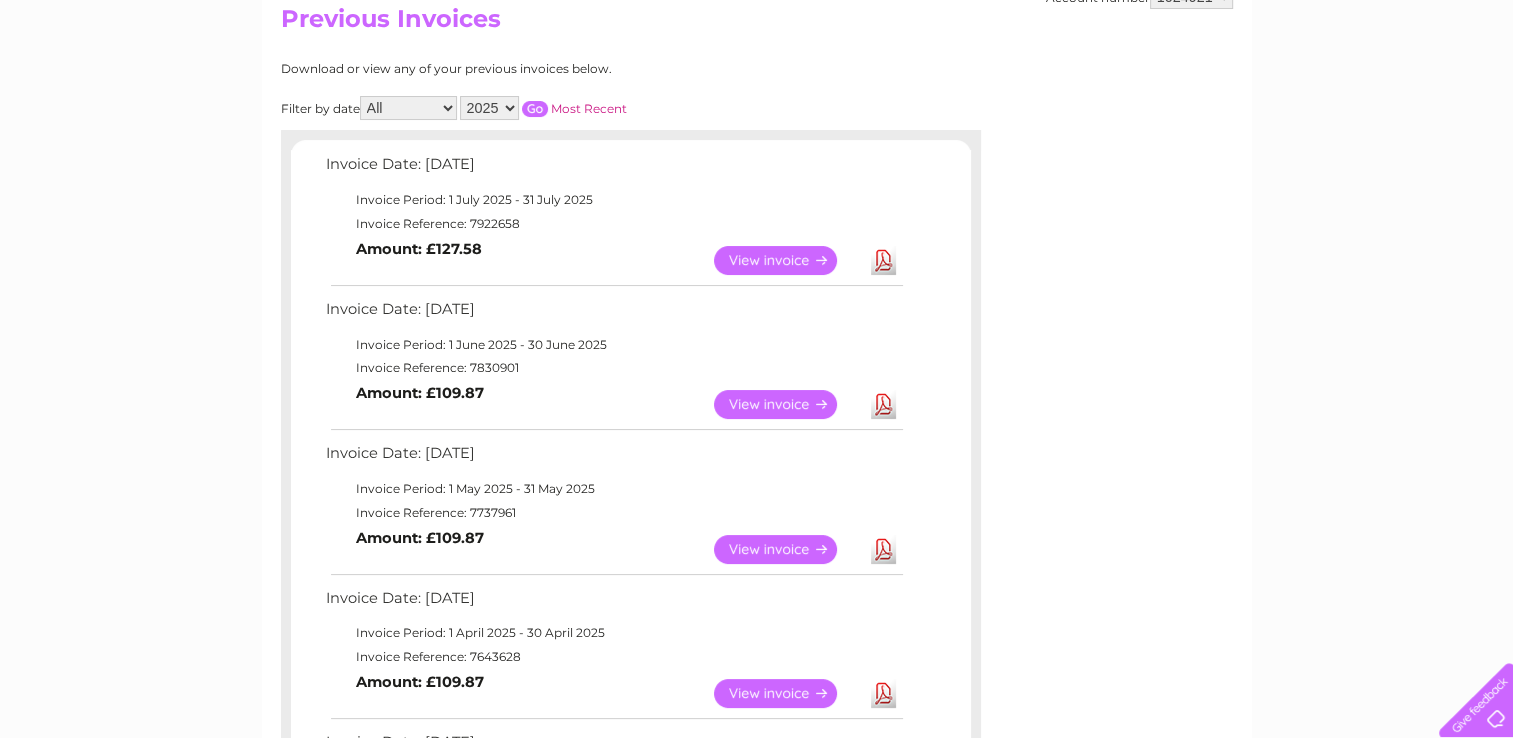 scroll, scrollTop: 0, scrollLeft: 0, axis: both 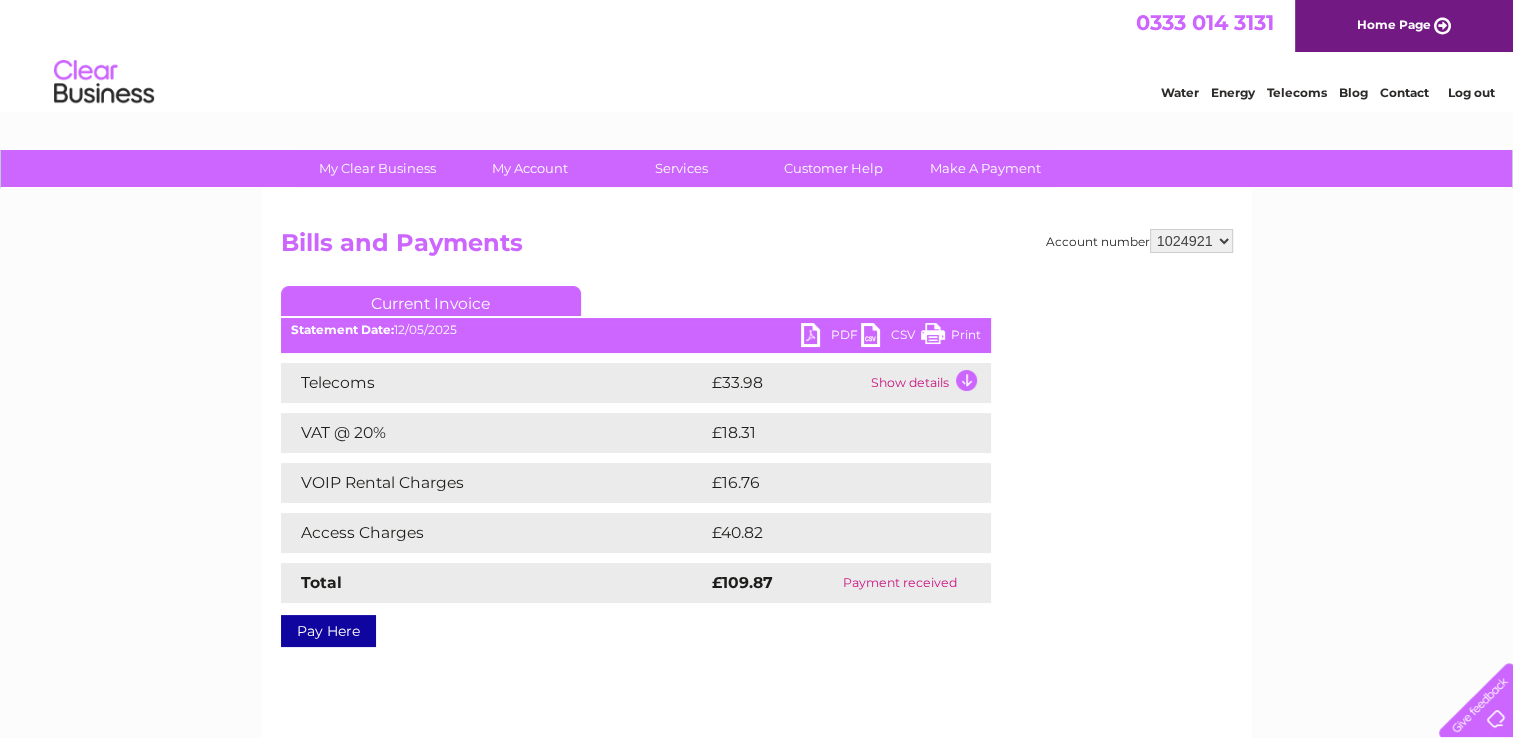 click on "PDF" at bounding box center [831, 337] 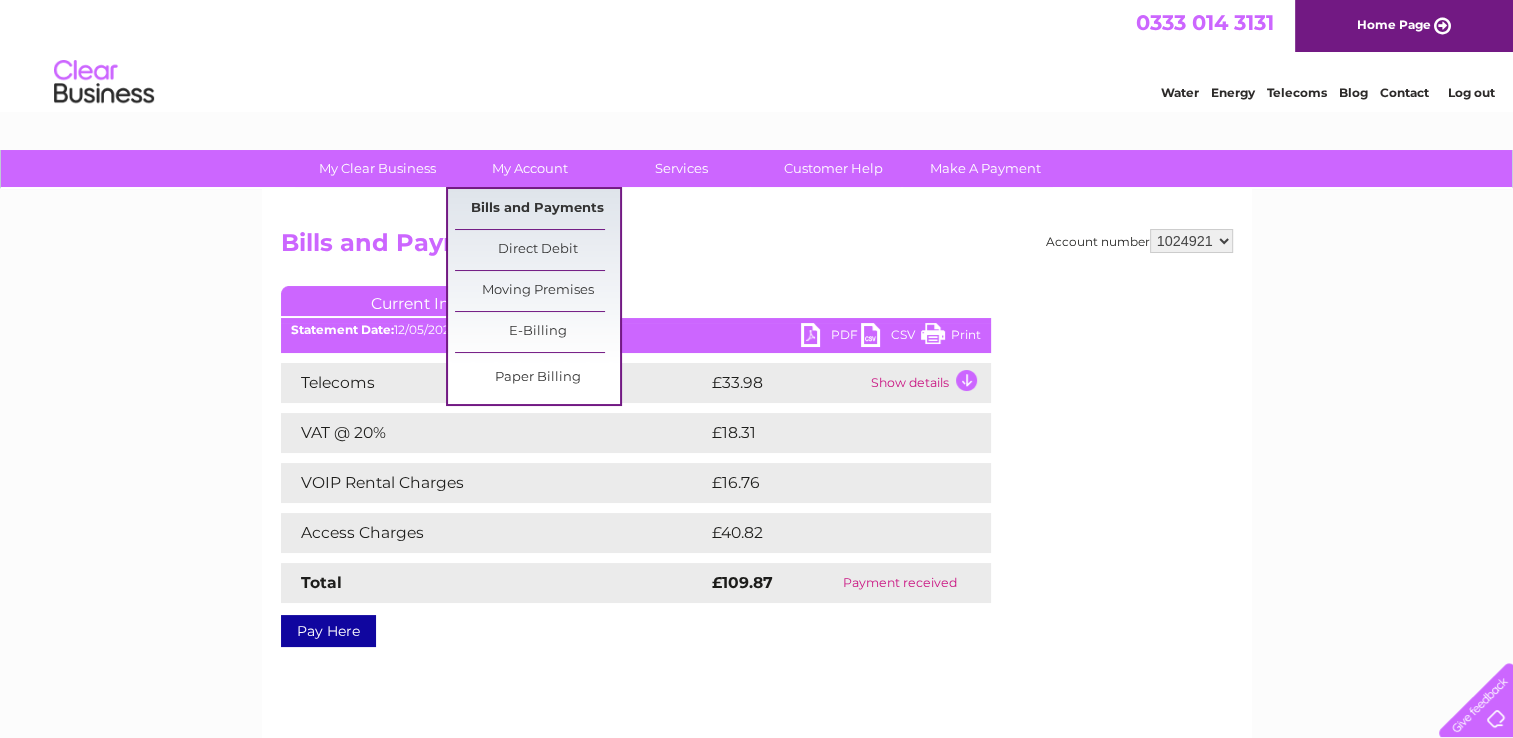 click on "Bills and Payments" at bounding box center [537, 209] 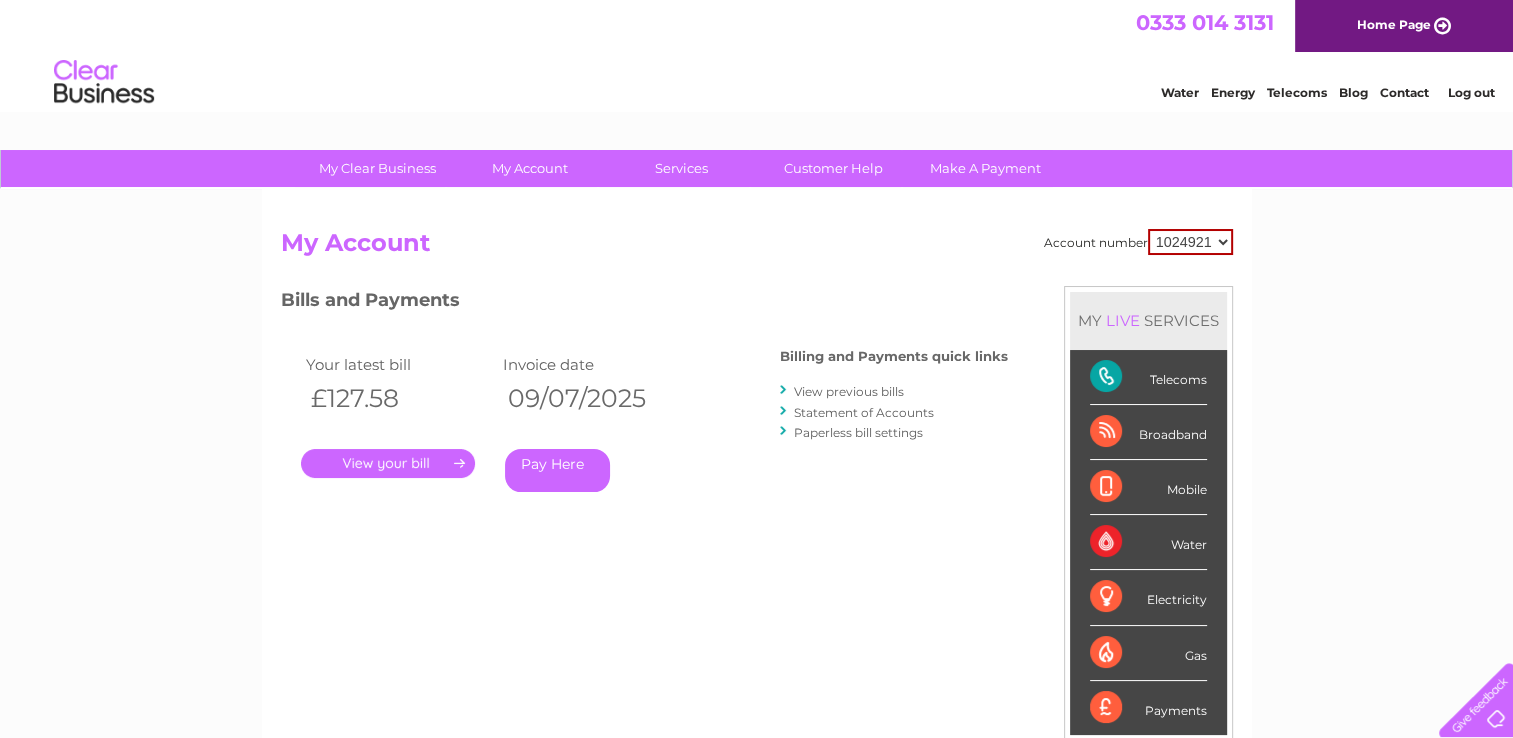 scroll, scrollTop: 0, scrollLeft: 0, axis: both 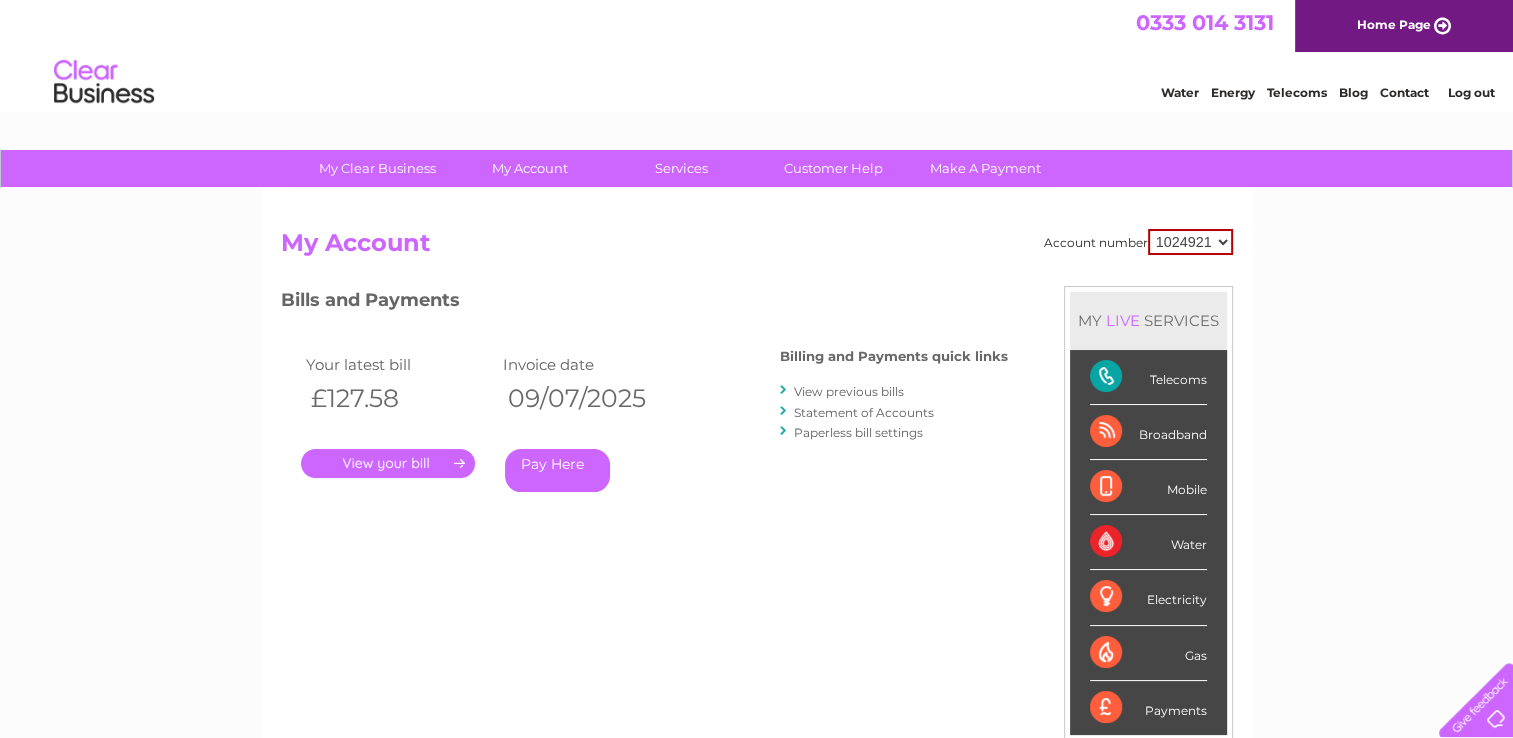 click on "." at bounding box center (388, 463) 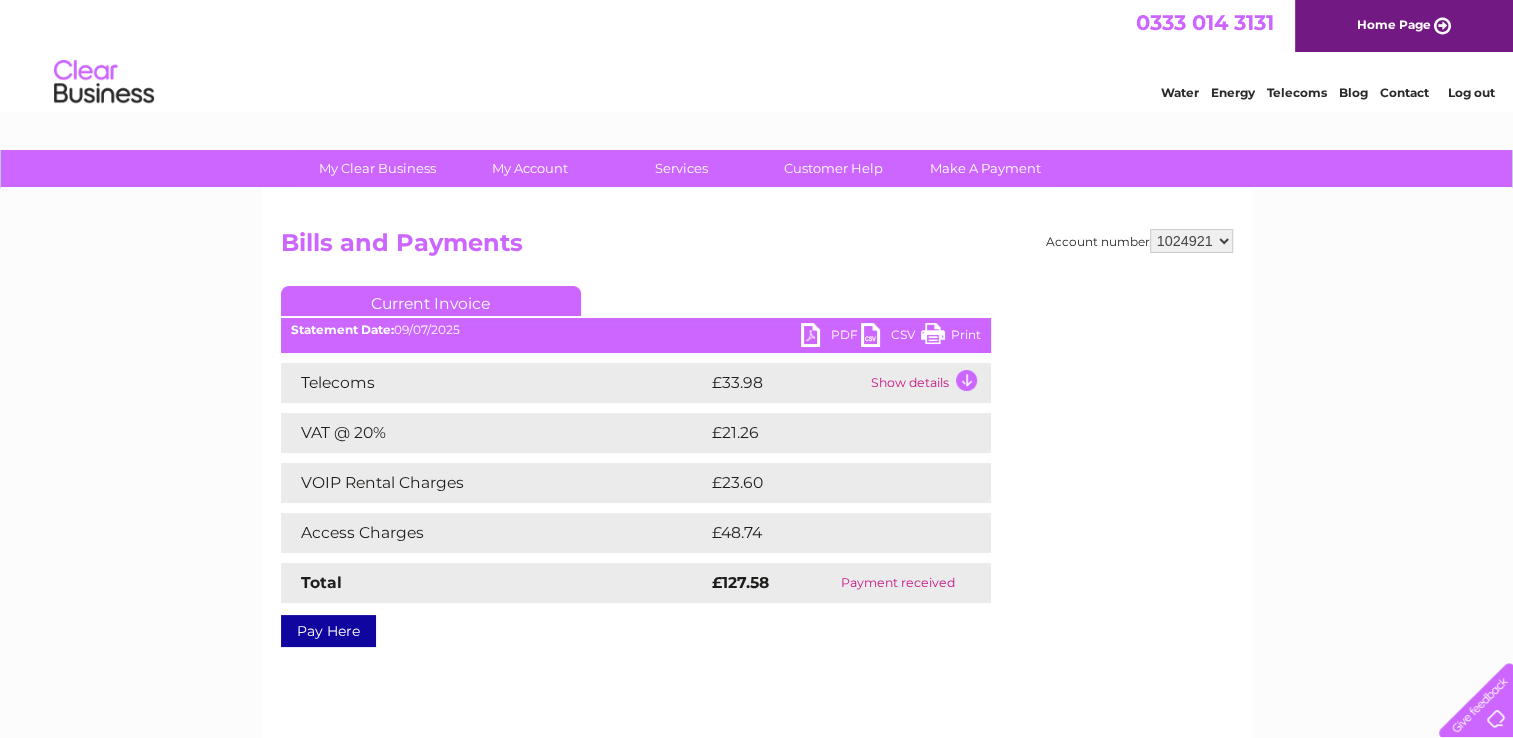 scroll, scrollTop: 0, scrollLeft: 0, axis: both 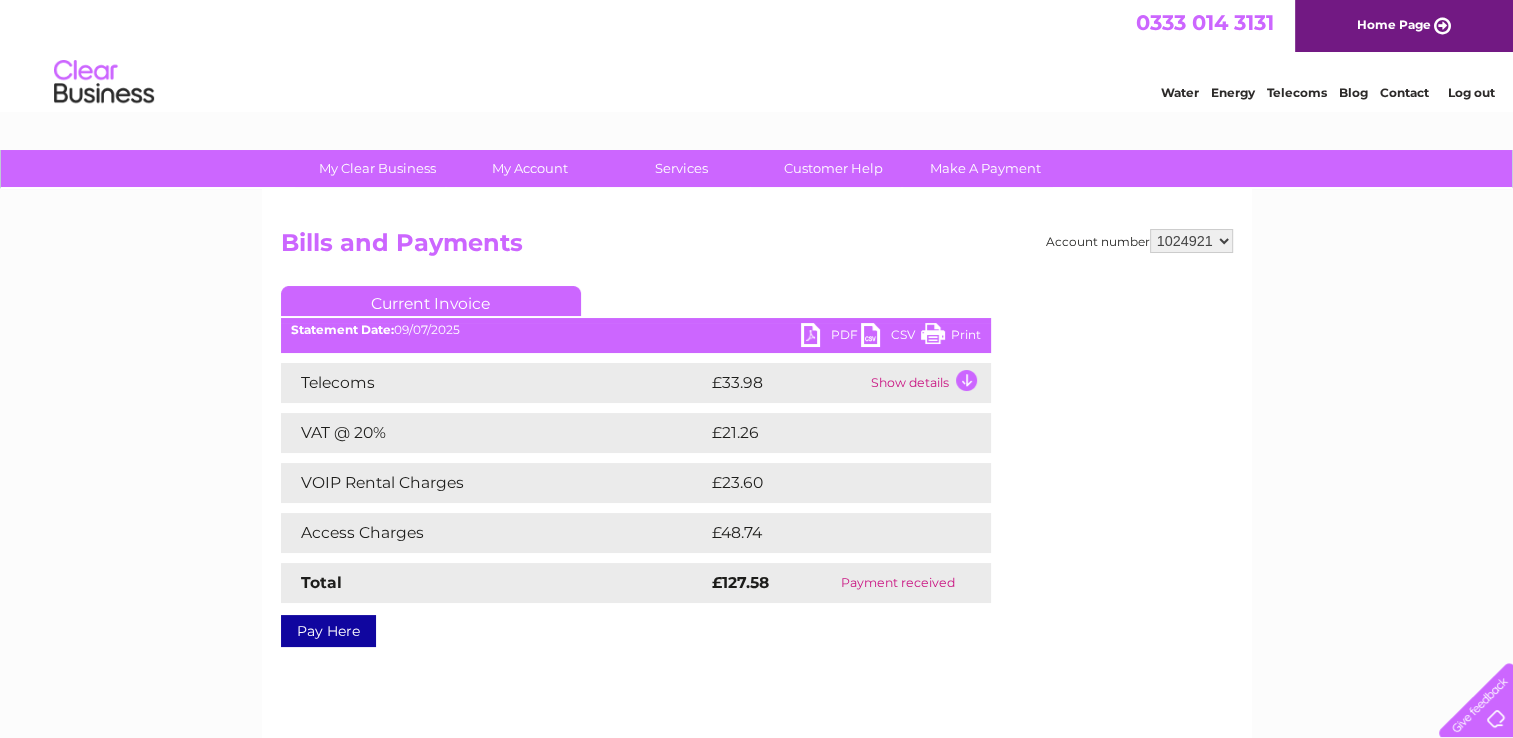 click on "PDF" at bounding box center (831, 337) 